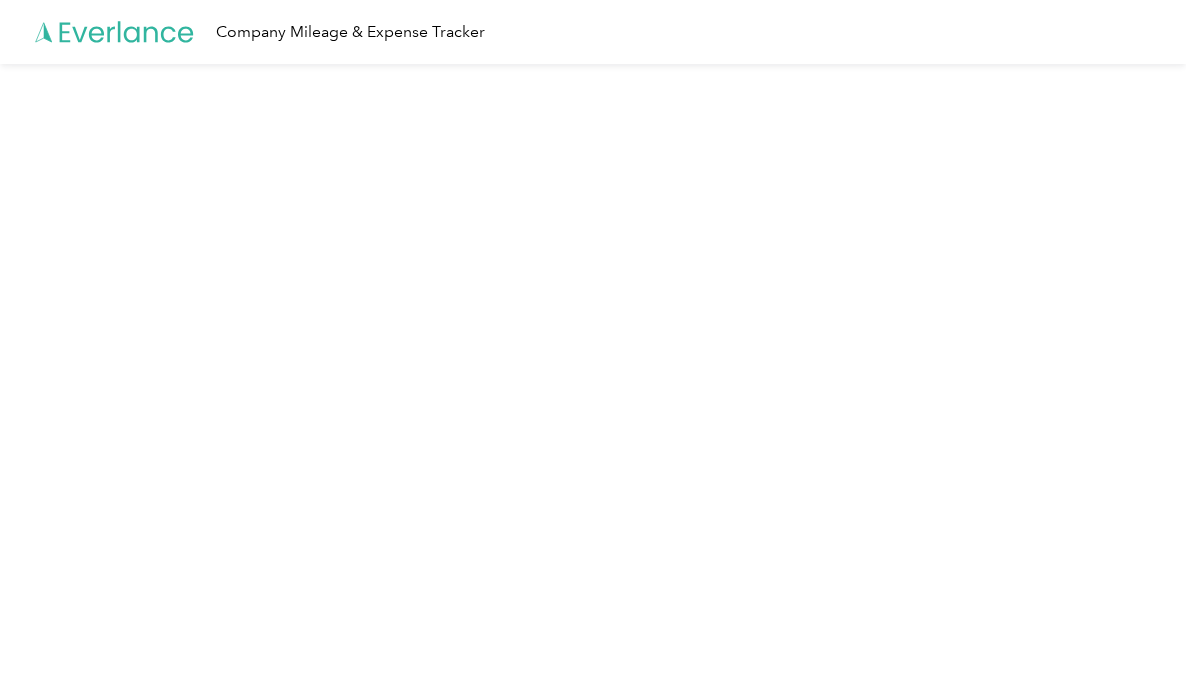 scroll, scrollTop: 0, scrollLeft: 0, axis: both 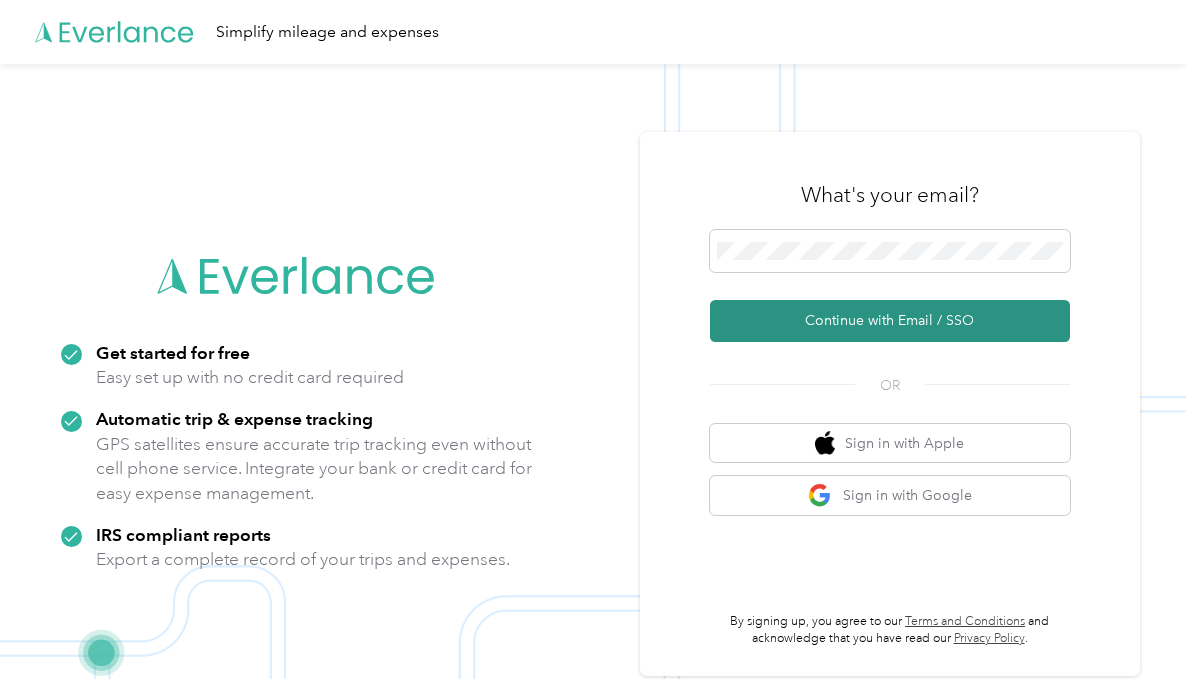 click on "Continue with Email / SSO" at bounding box center [890, 321] 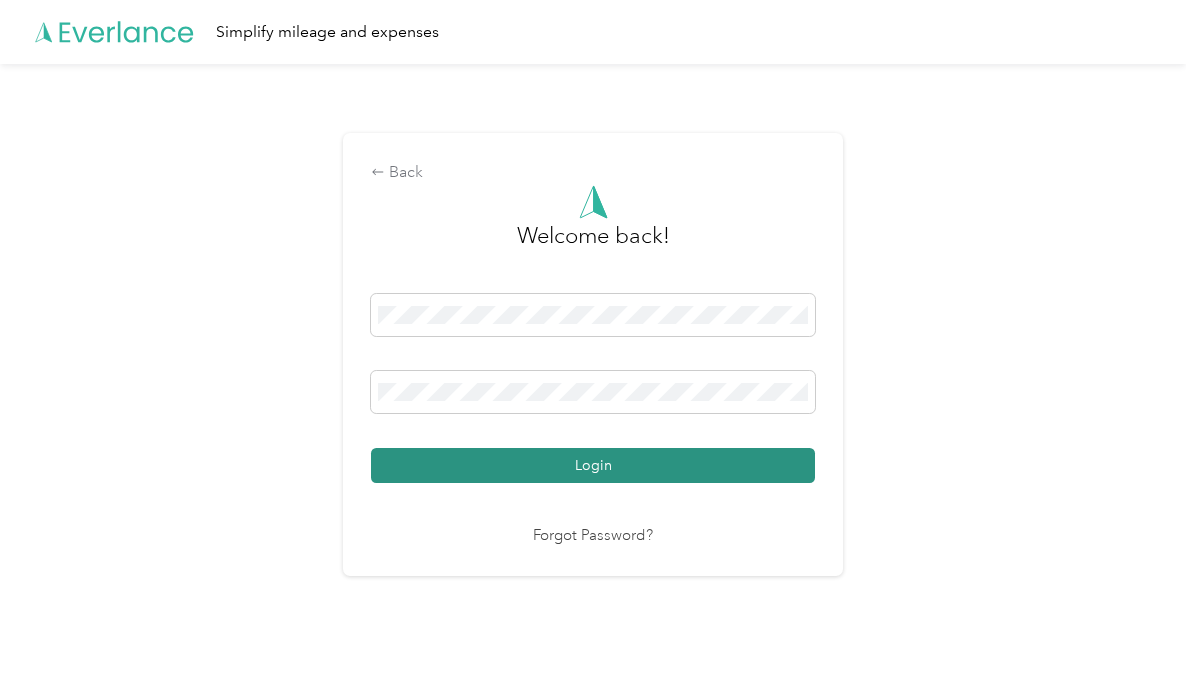 click on "Login" at bounding box center [593, 465] 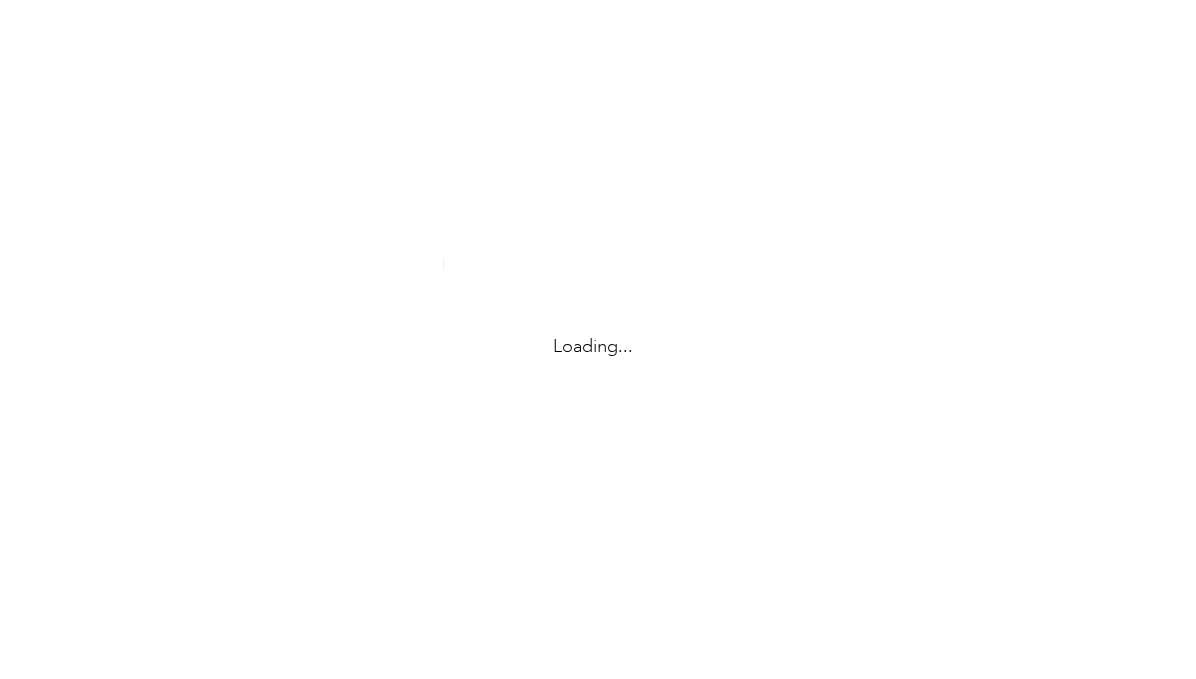 scroll, scrollTop: 0, scrollLeft: 0, axis: both 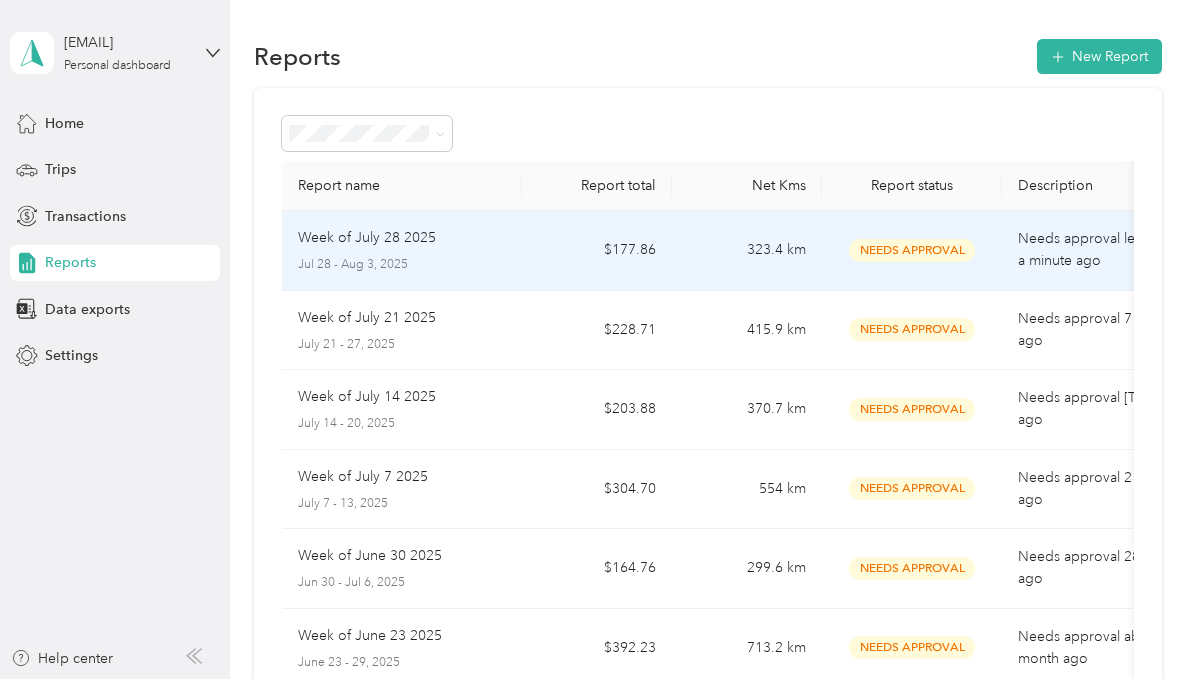 click on "Week of July 28 2025" at bounding box center (402, 238) 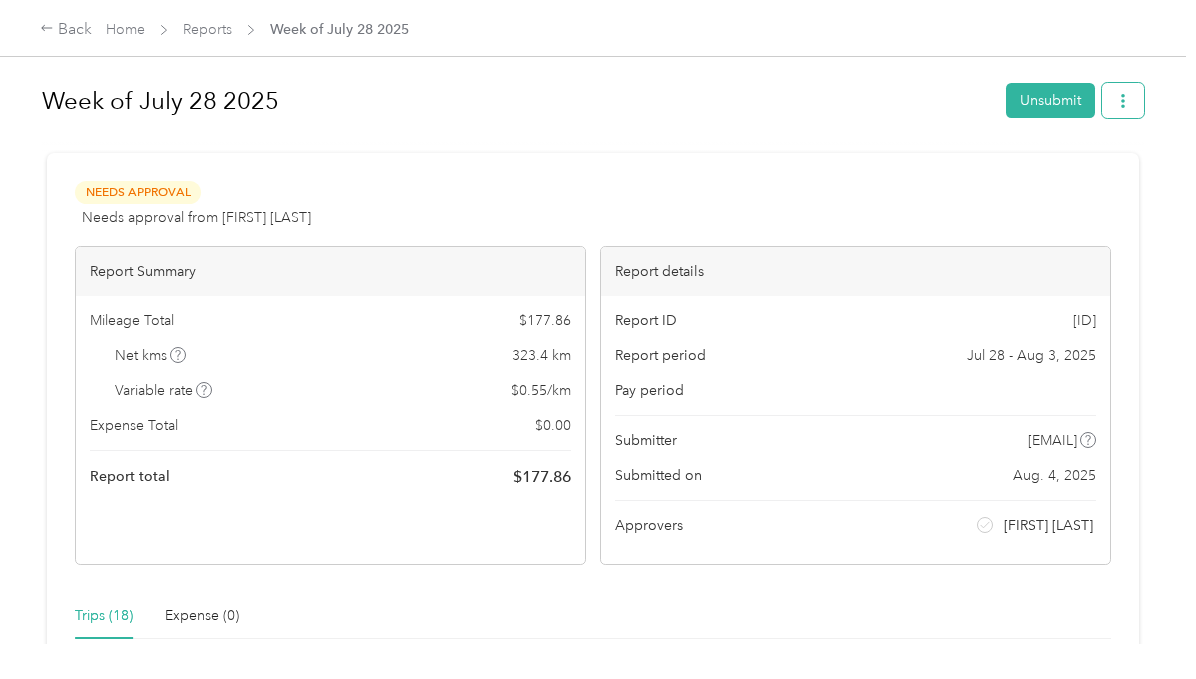 click at bounding box center (1123, 100) 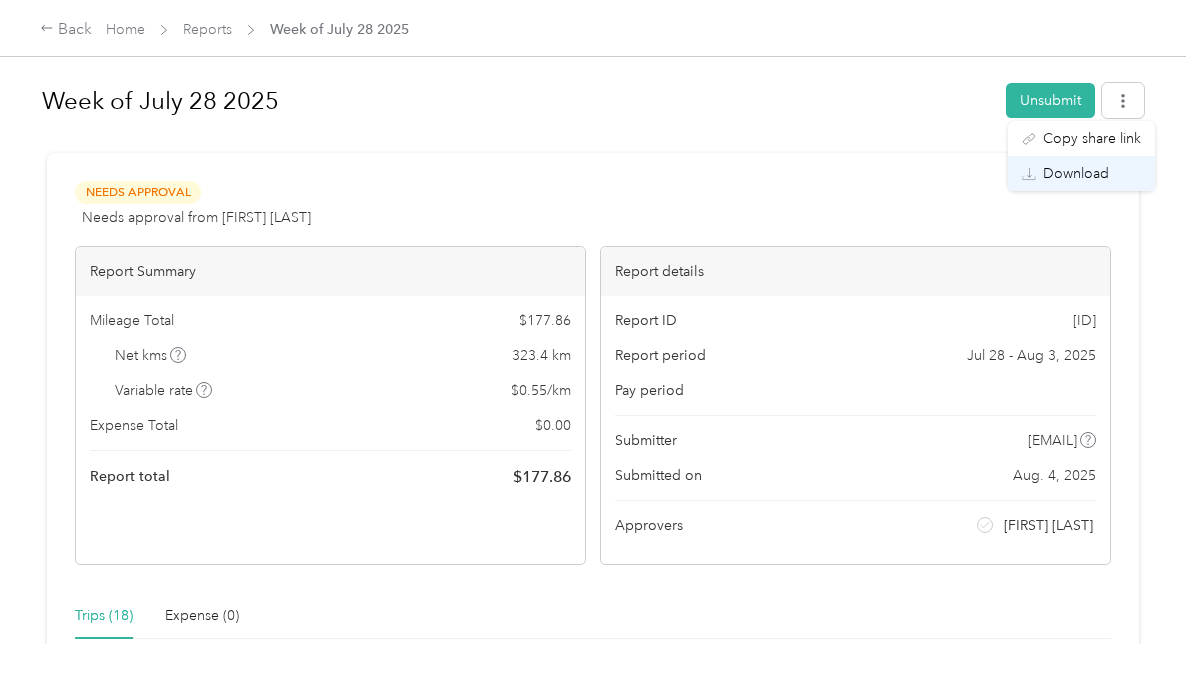 click on "Download" at bounding box center [1076, 173] 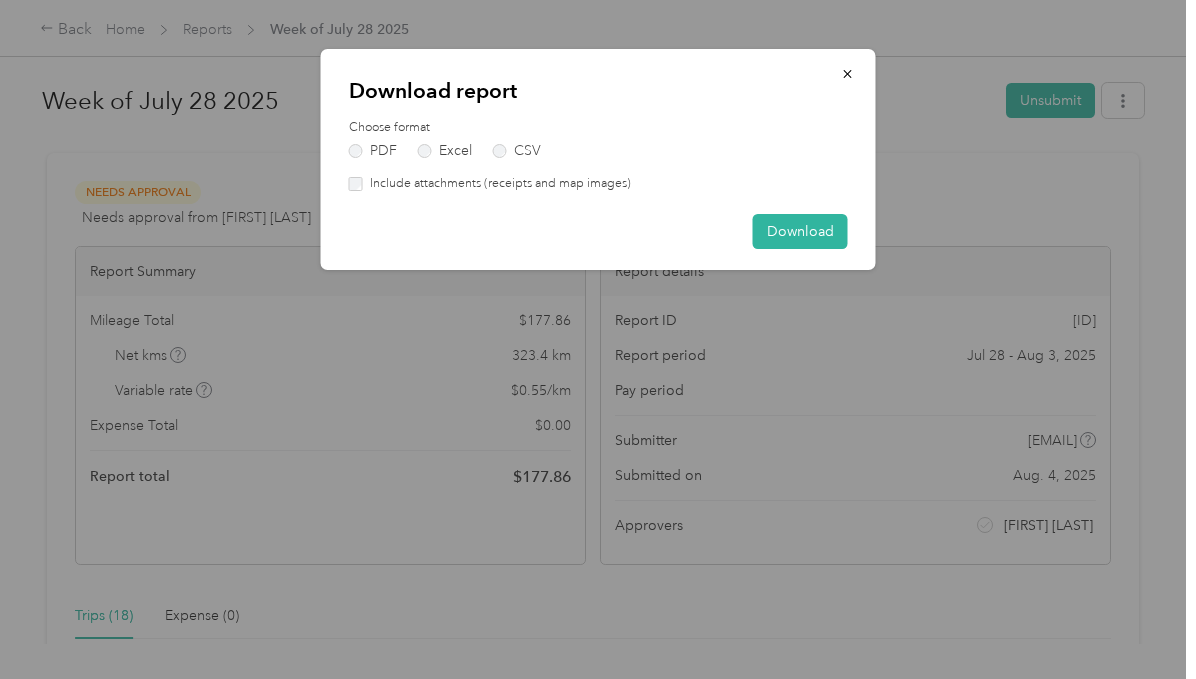 click on "Include attachments (receipts and map images)" at bounding box center (497, 184) 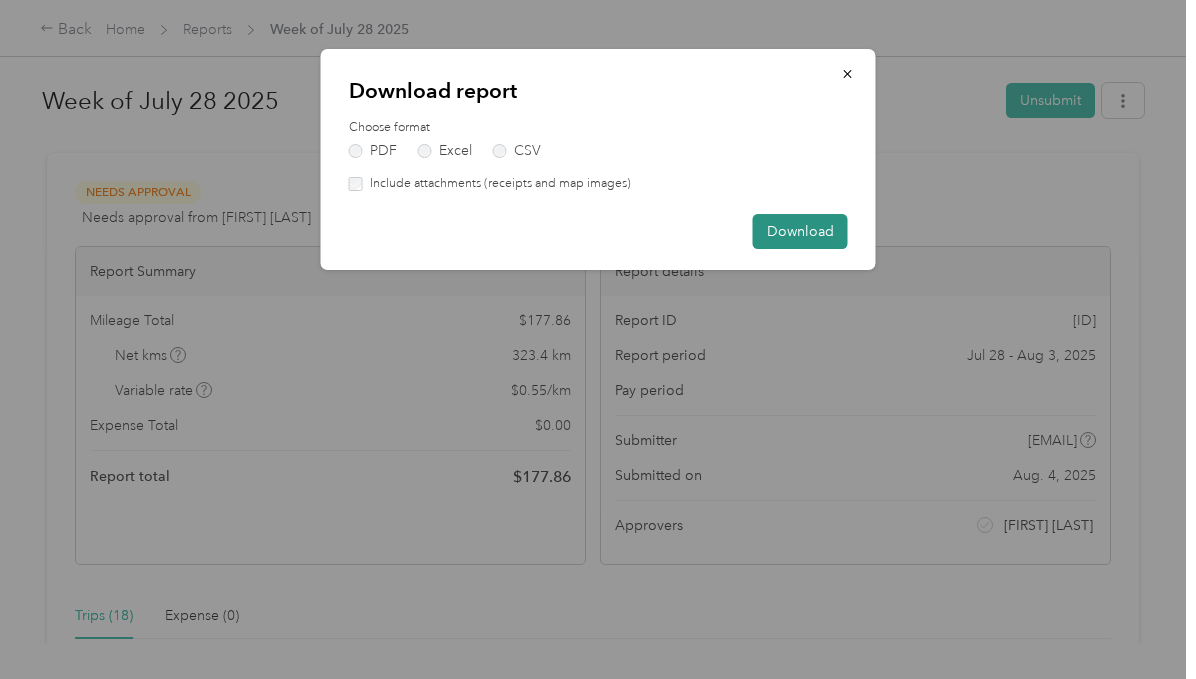 click on "Download" at bounding box center (800, 231) 